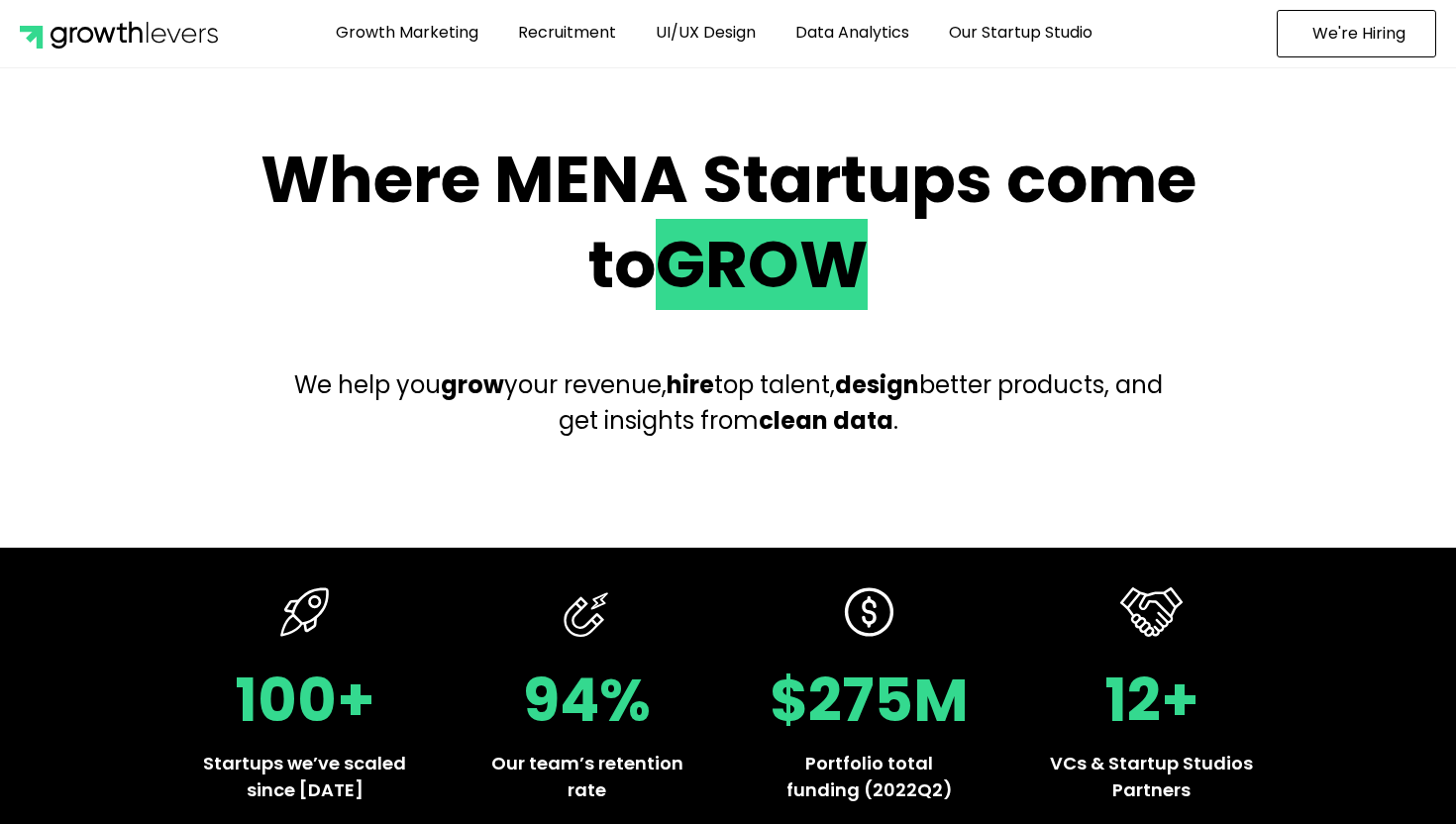 scroll, scrollTop: 0, scrollLeft: 0, axis: both 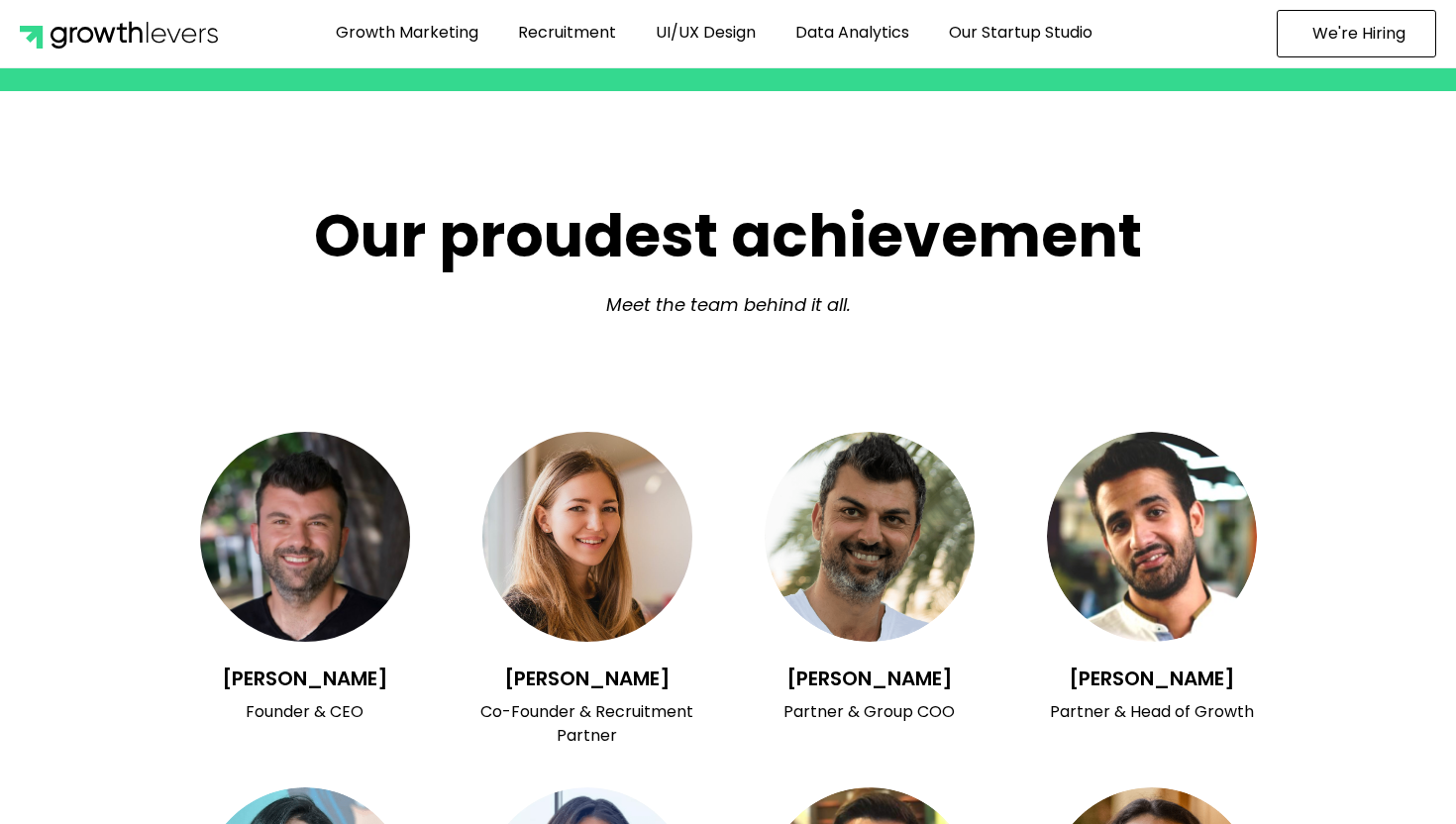 click on "Samer Bejjani Founder & CEO" at bounding box center [304, 695] 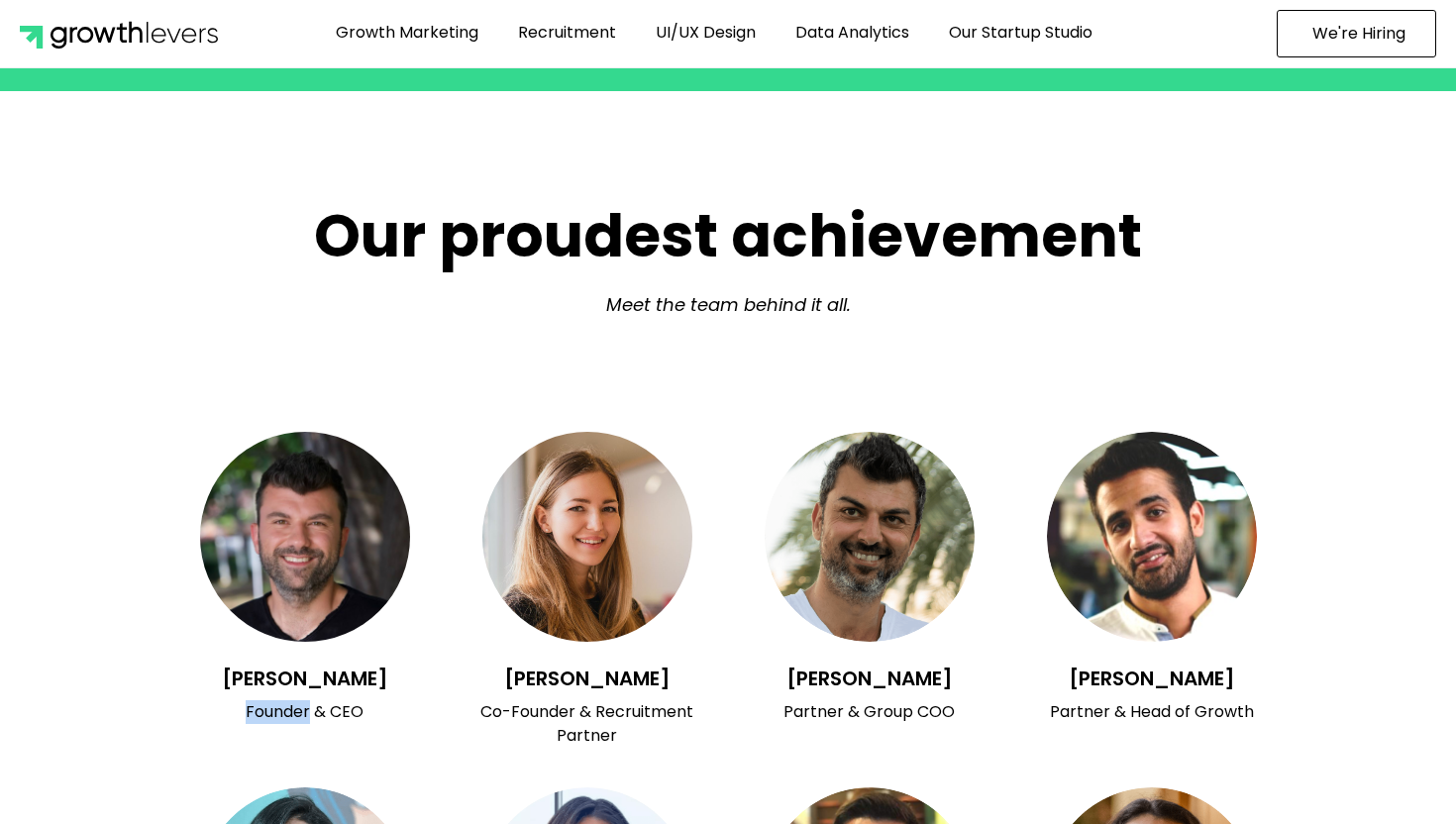 click on "Samer Bejjani Founder & CEO" at bounding box center (304, 695) 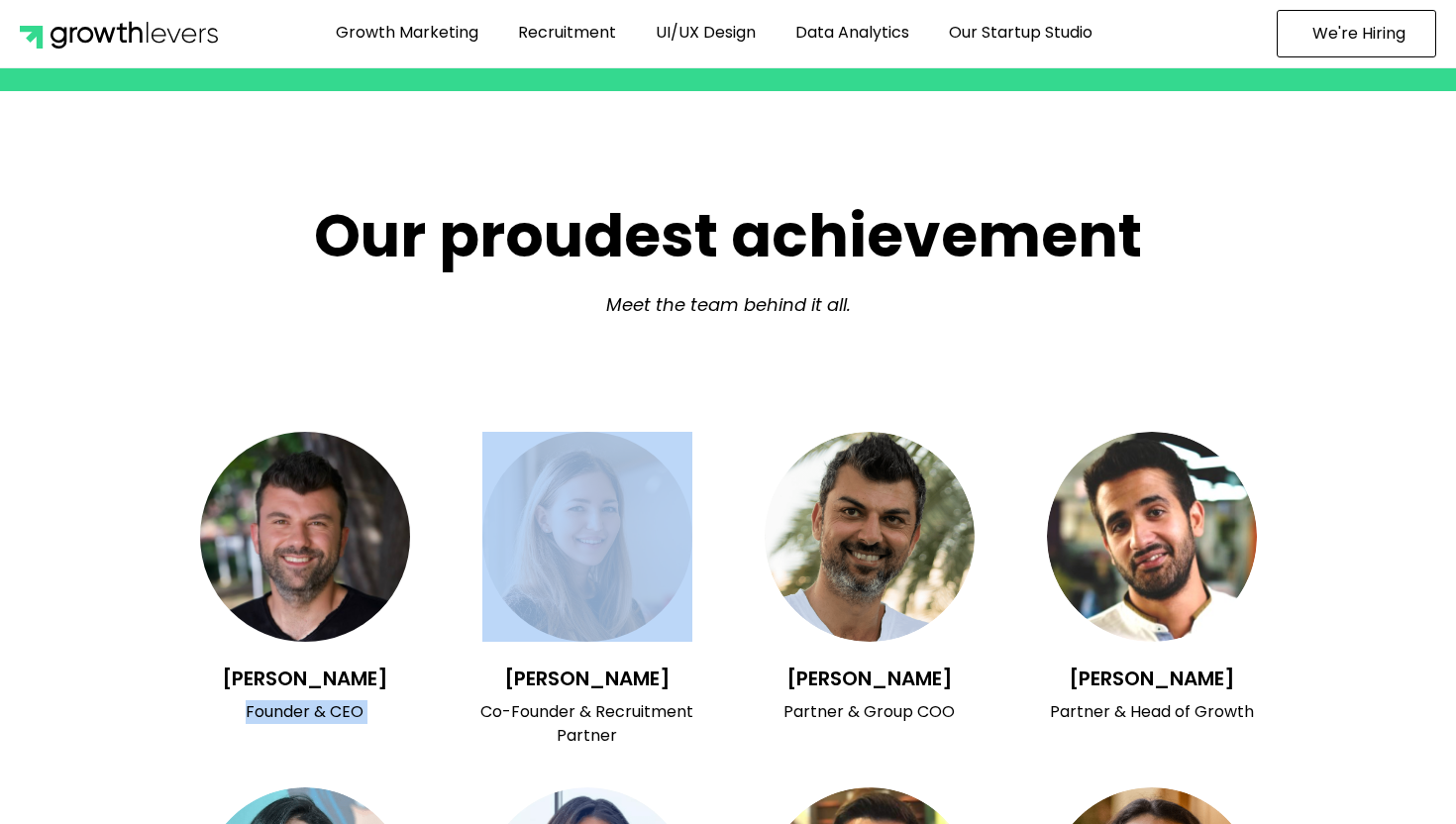 click on "Samer Bejjani Founder & CEO" at bounding box center (304, 695) 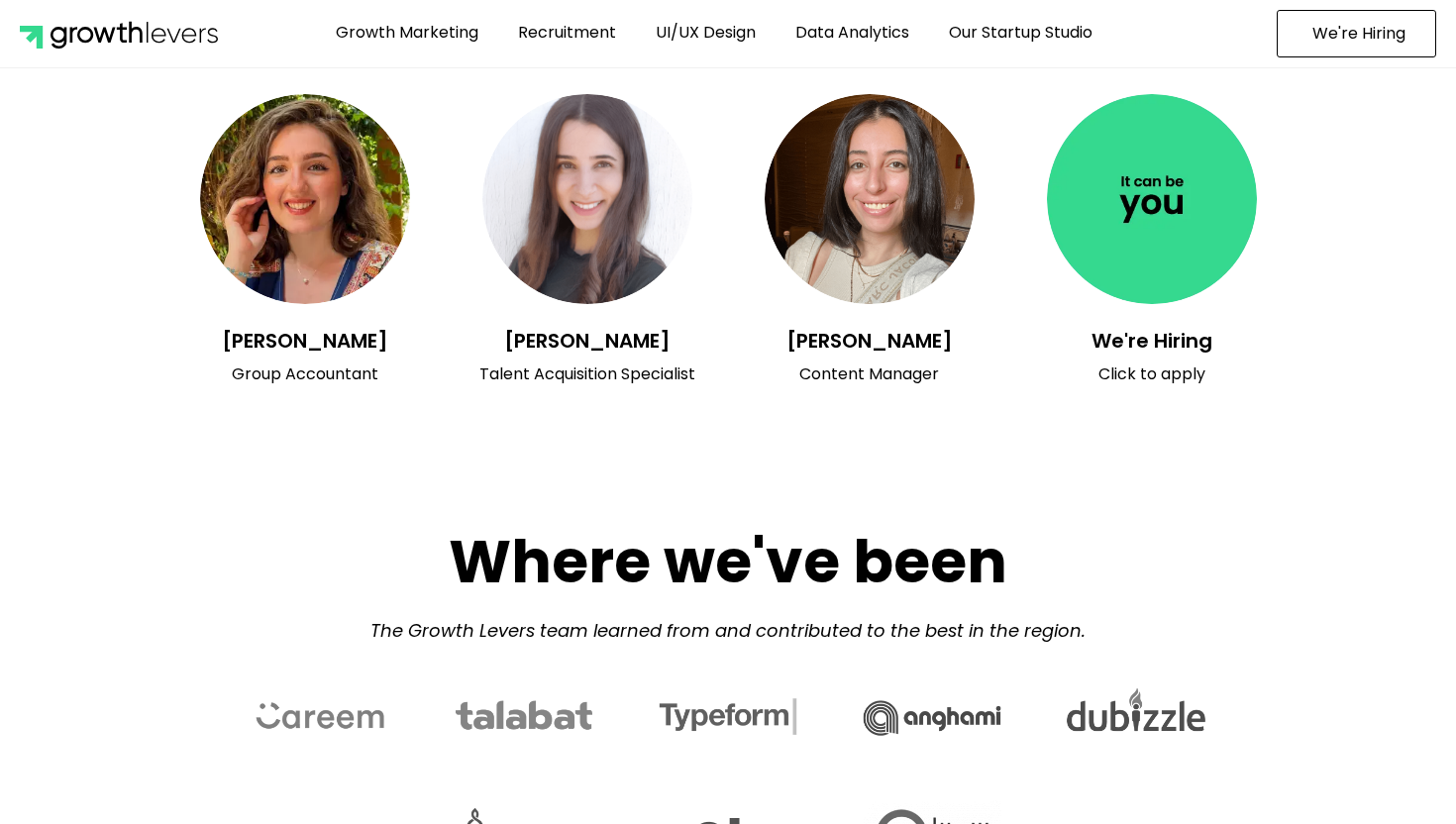 scroll, scrollTop: 7941, scrollLeft: 0, axis: vertical 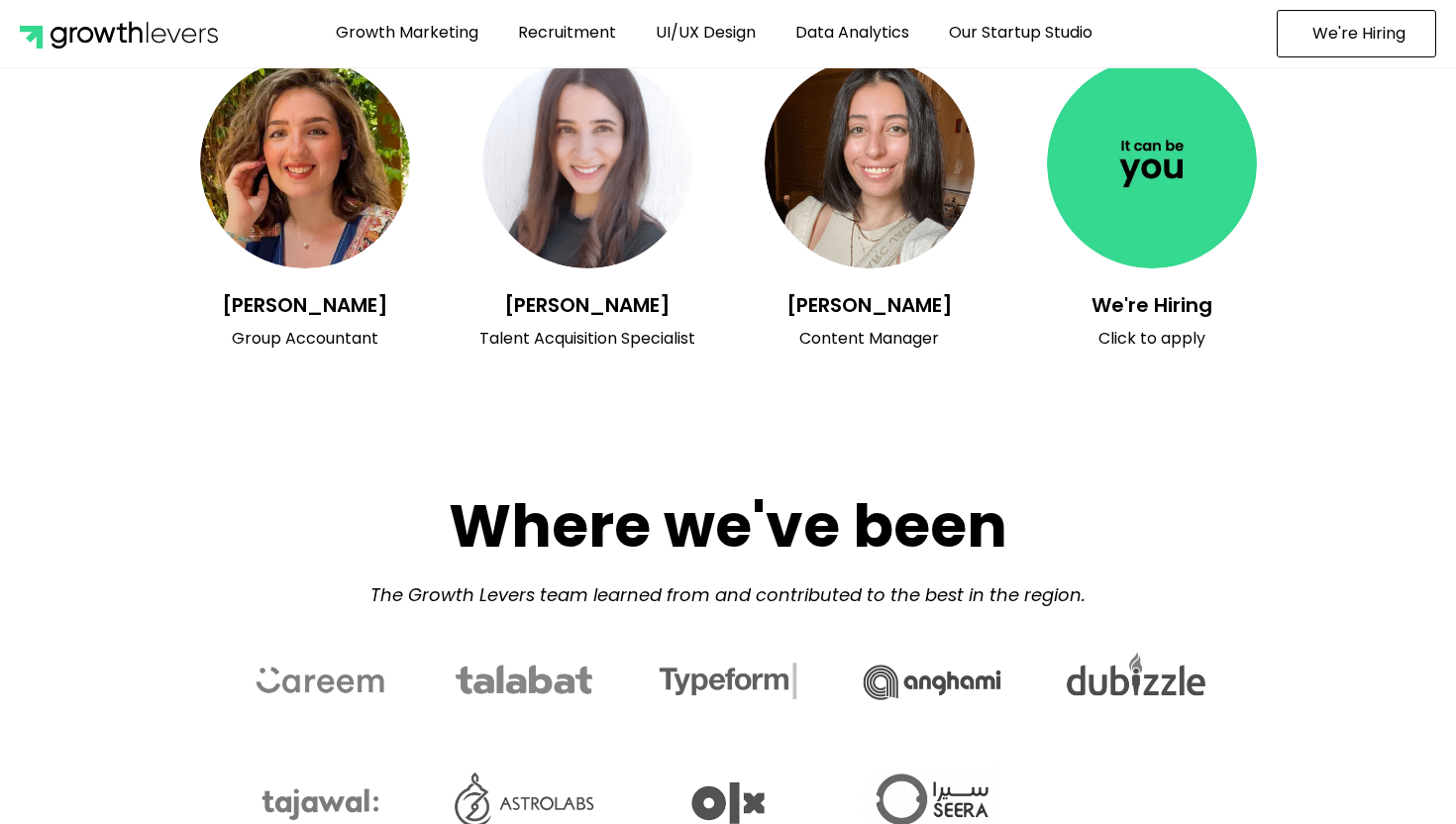 click at bounding box center (1152, 163) 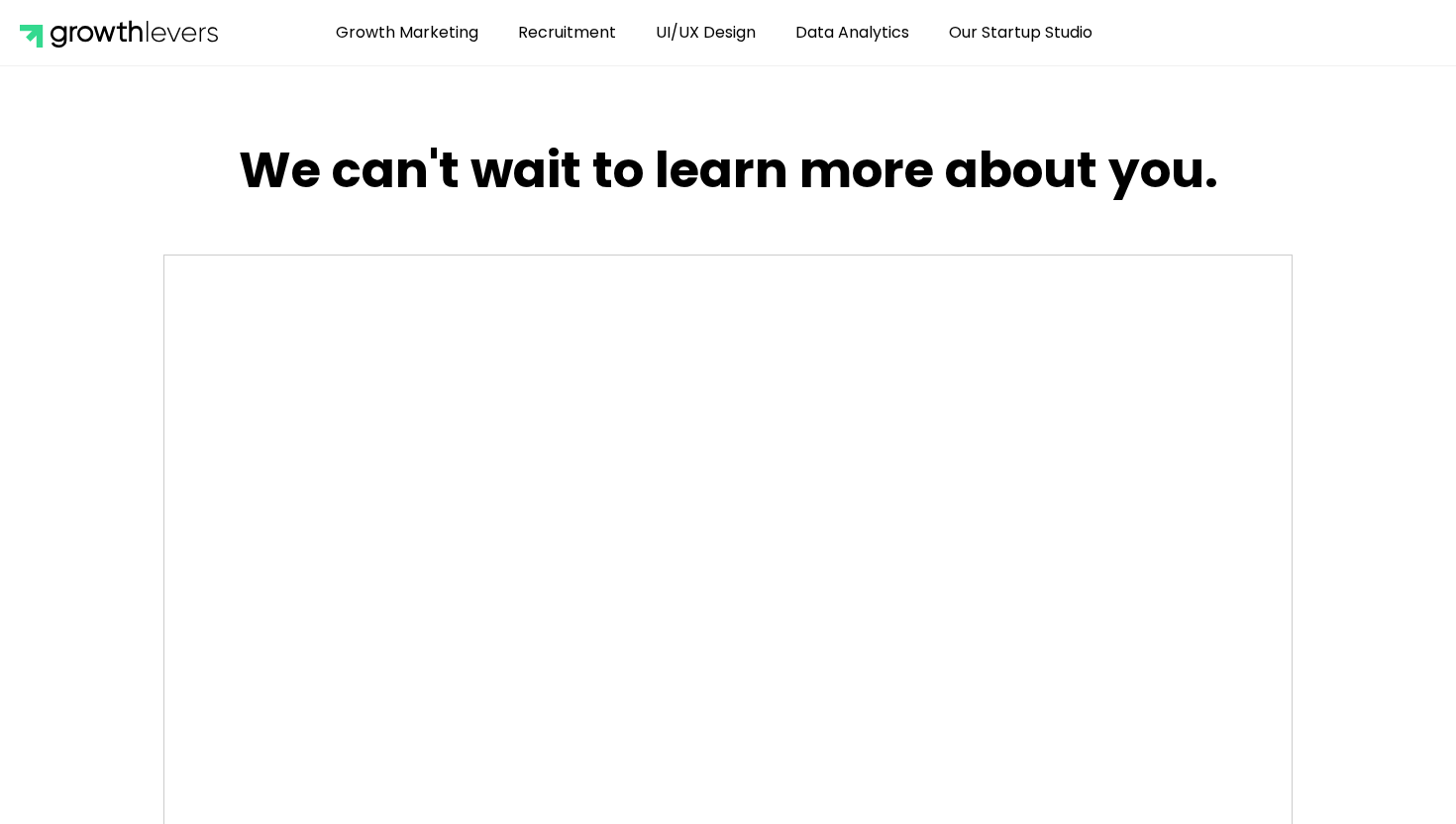 scroll, scrollTop: 0, scrollLeft: 0, axis: both 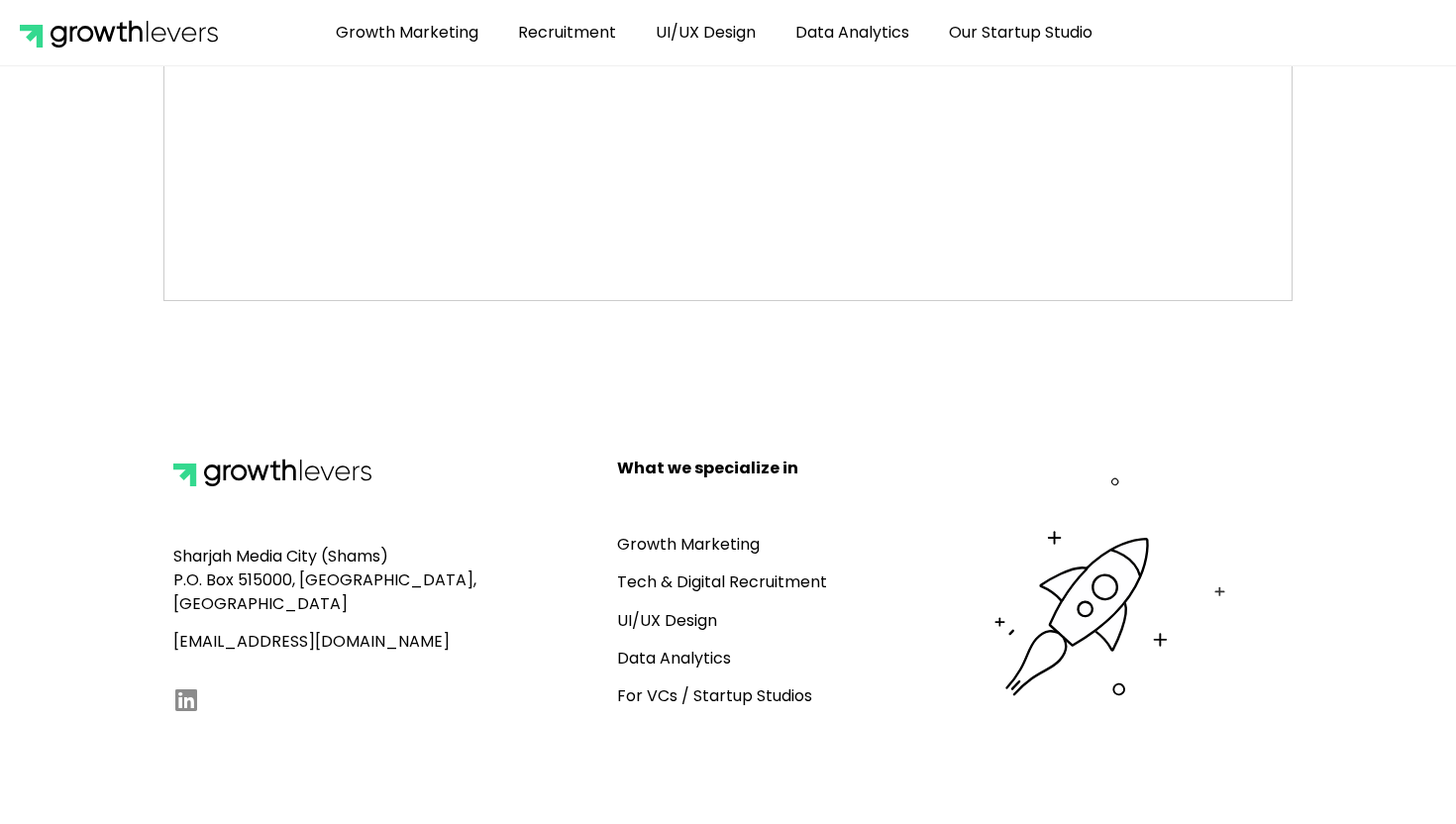 click on "For VCs / Startup Studios" at bounding box center [714, 695] 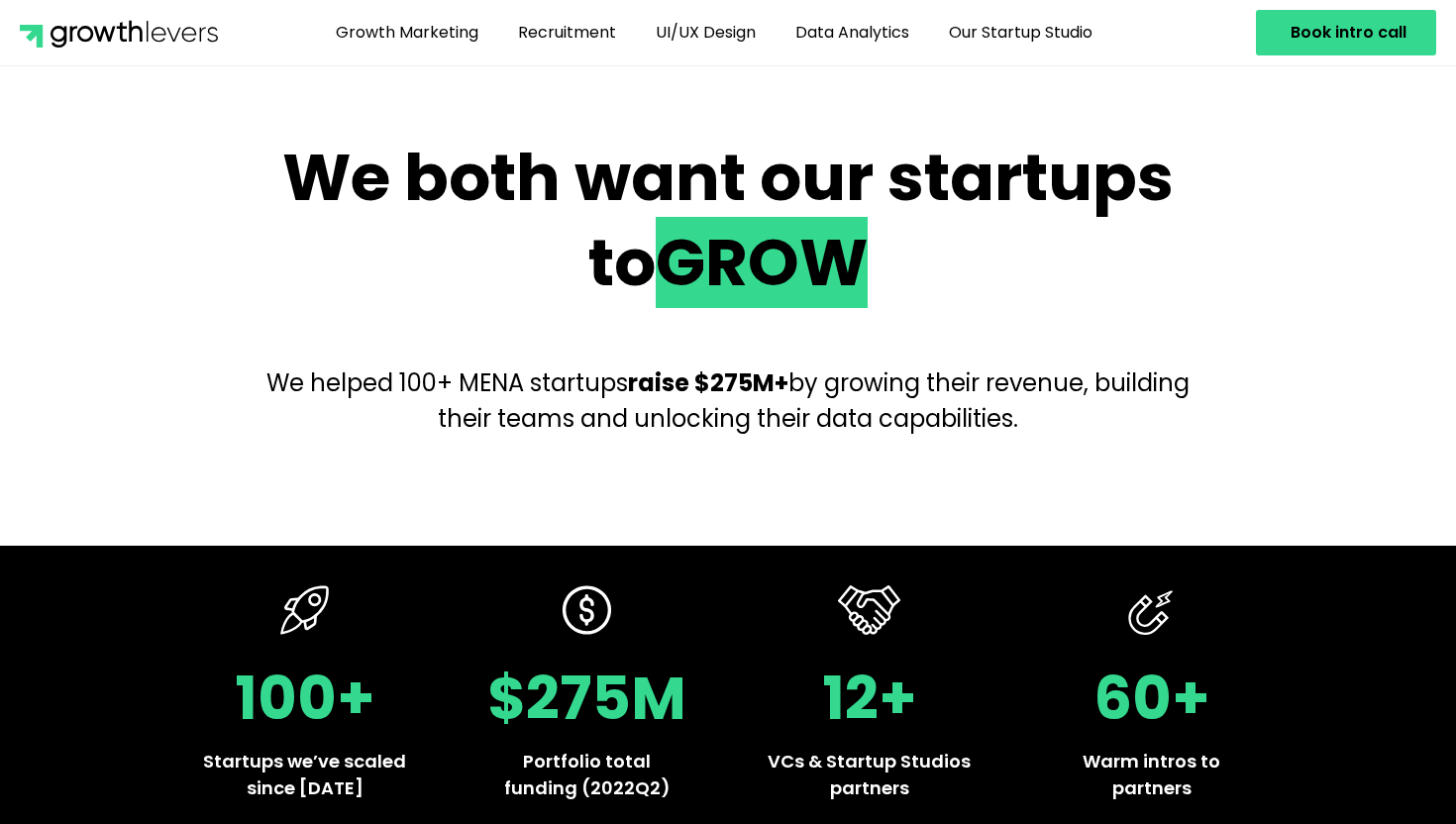 scroll, scrollTop: 0, scrollLeft: 0, axis: both 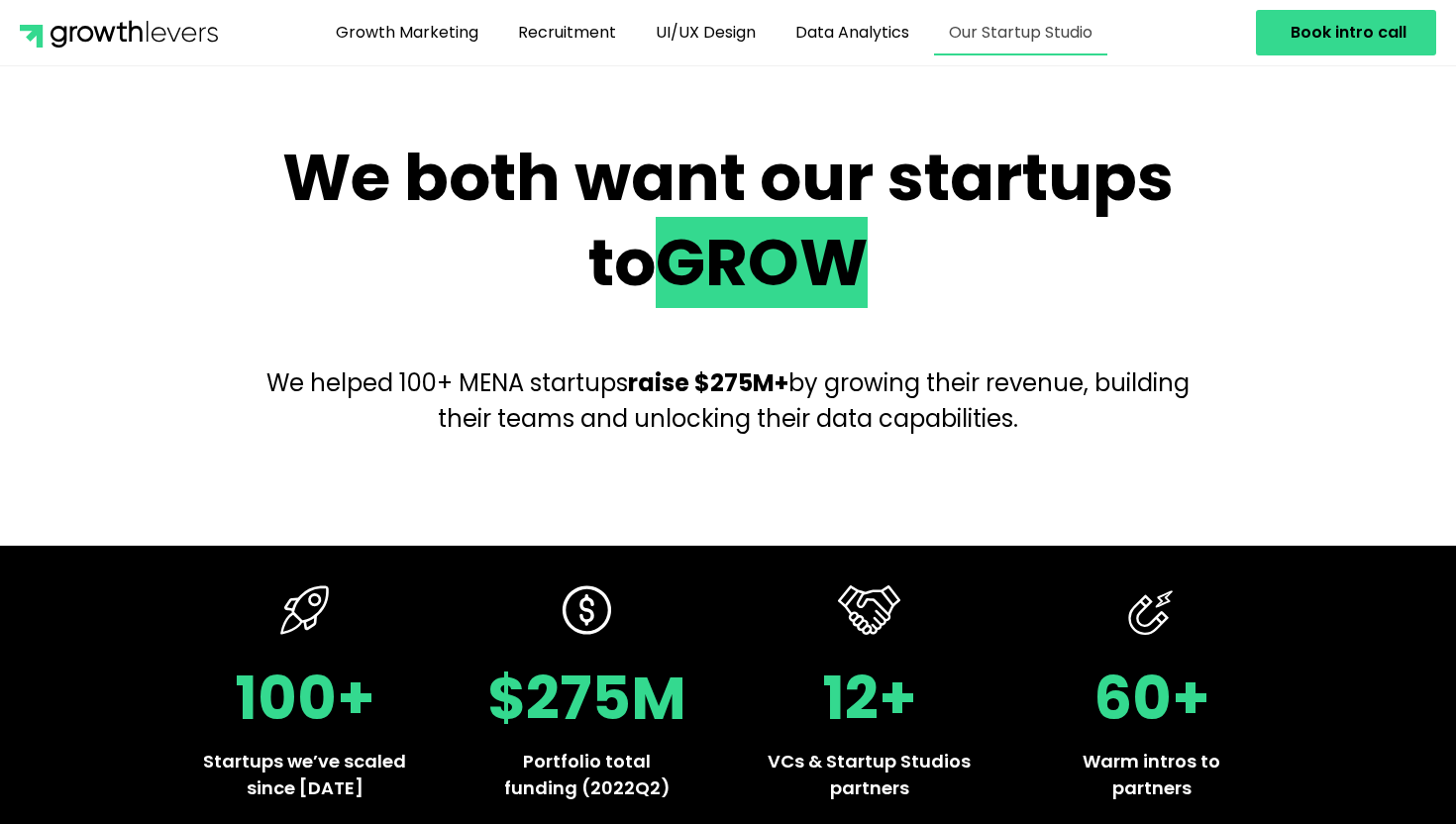 click on "Our Startup Studio" 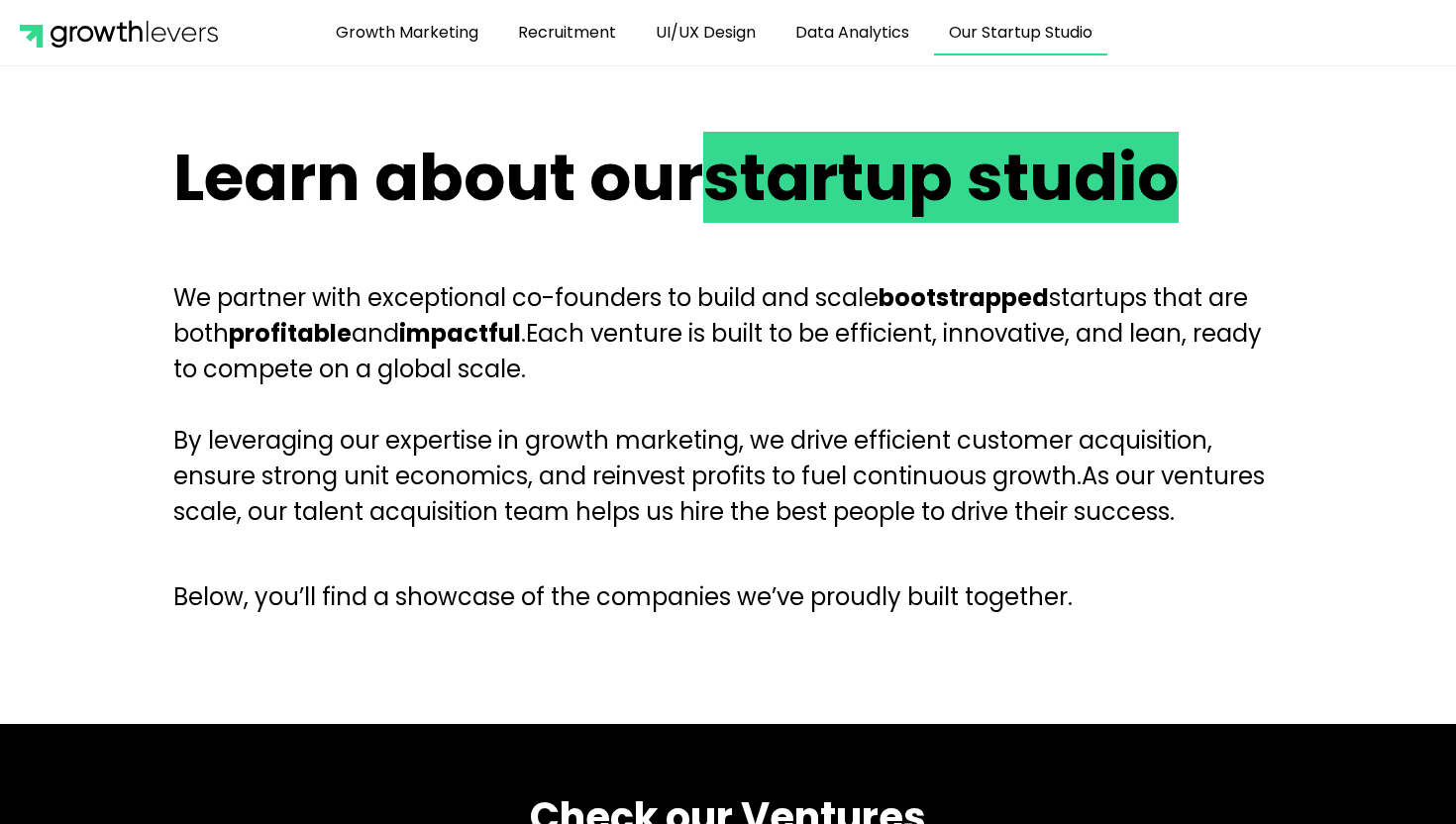 scroll, scrollTop: 0, scrollLeft: 0, axis: both 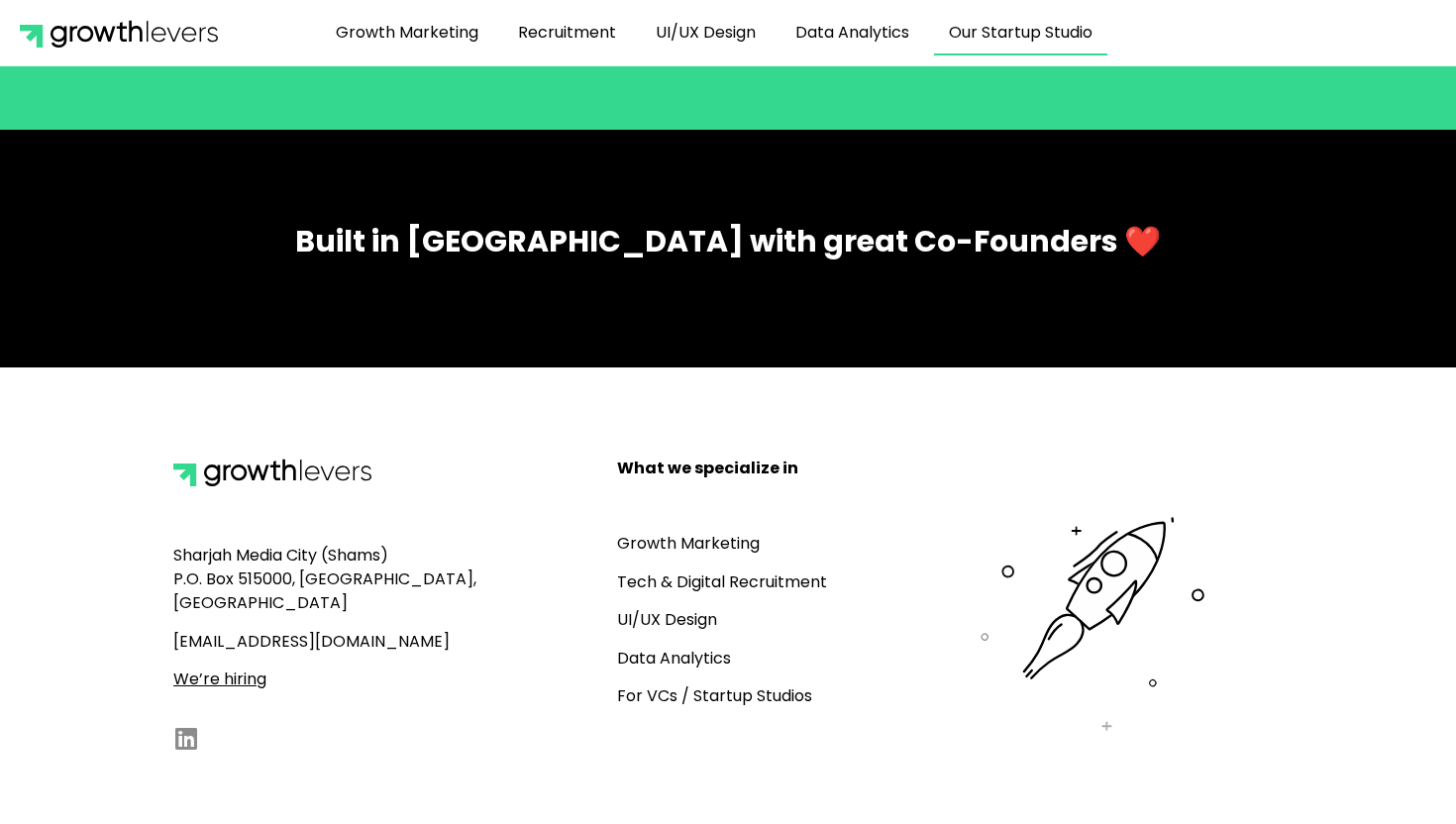 click on "For VCs / Startup Studios" at bounding box center (714, 695) 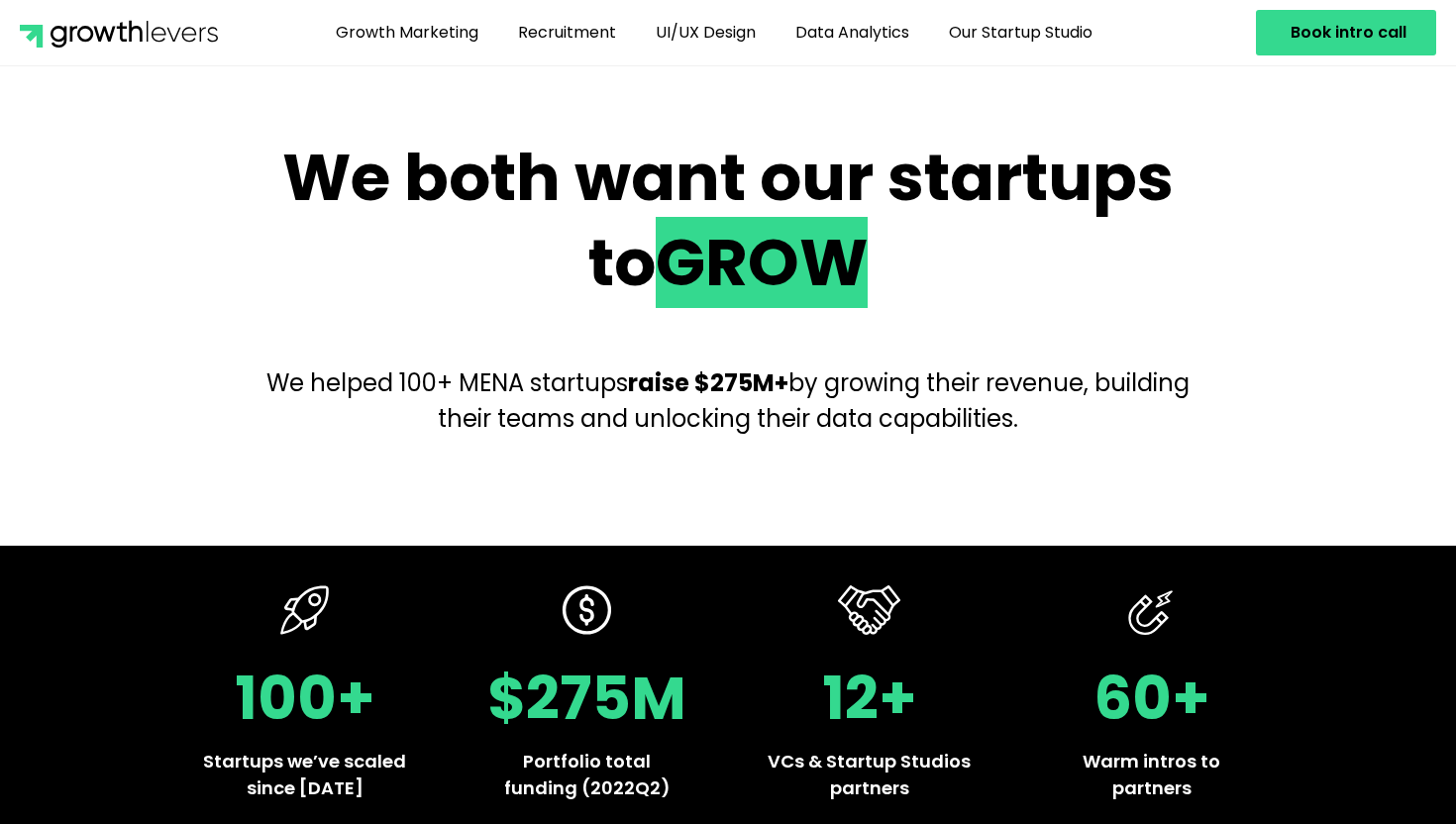 scroll, scrollTop: 0, scrollLeft: 0, axis: both 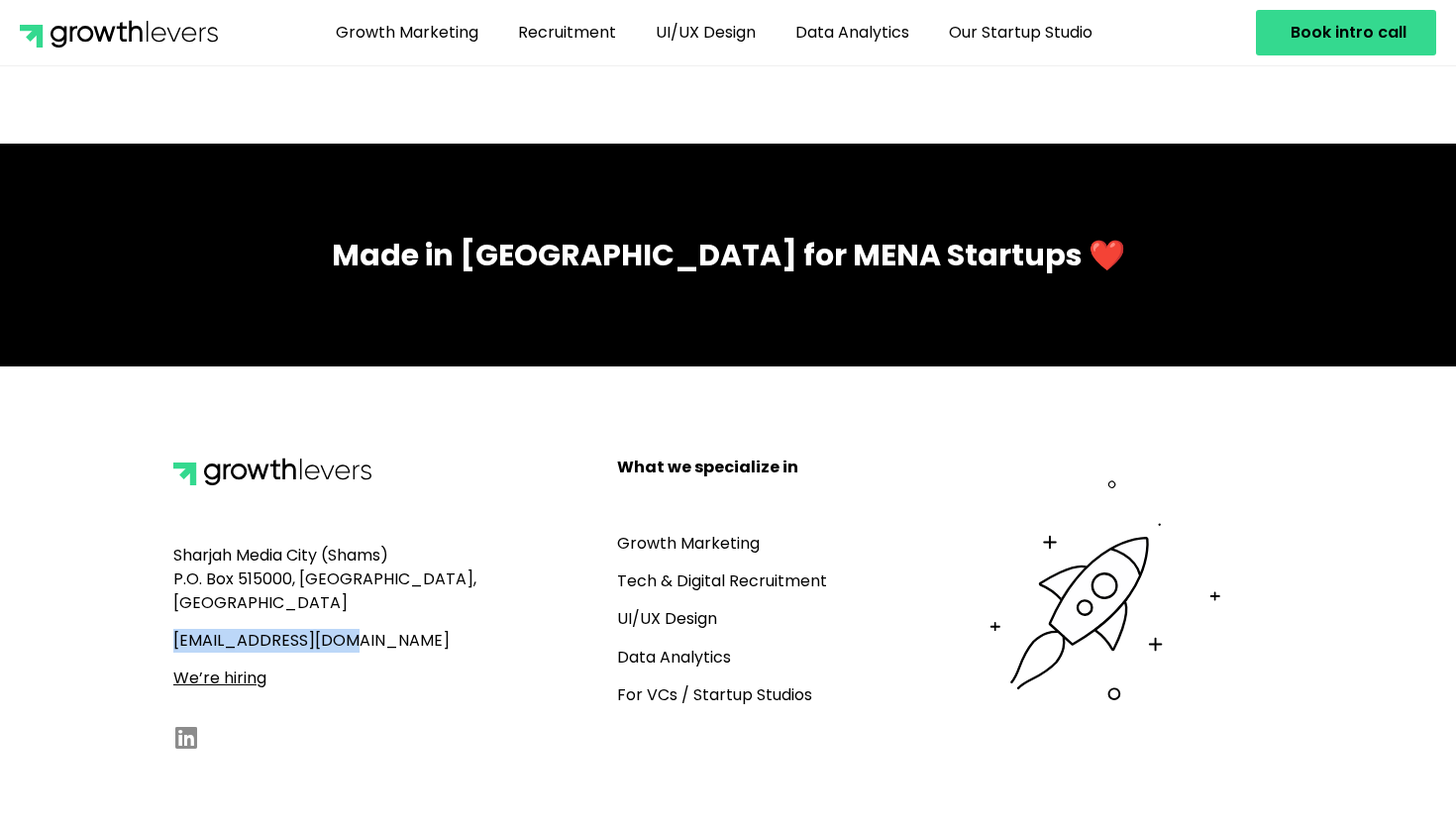 drag, startPoint x: 351, startPoint y: 617, endPoint x: 169, endPoint y: 627, distance: 182.27452 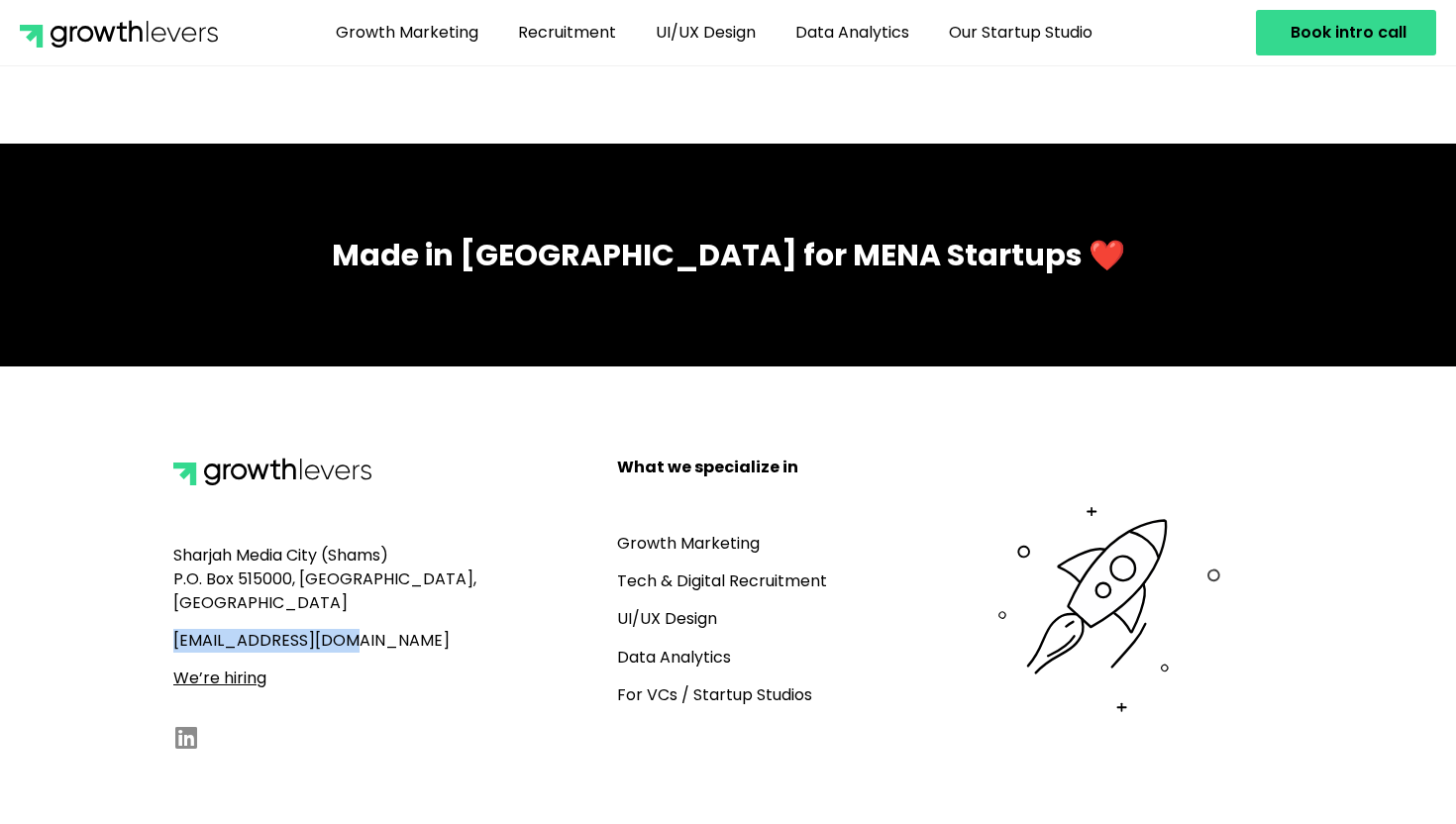copy on "[EMAIL_ADDRESS][DOMAIN_NAME]" 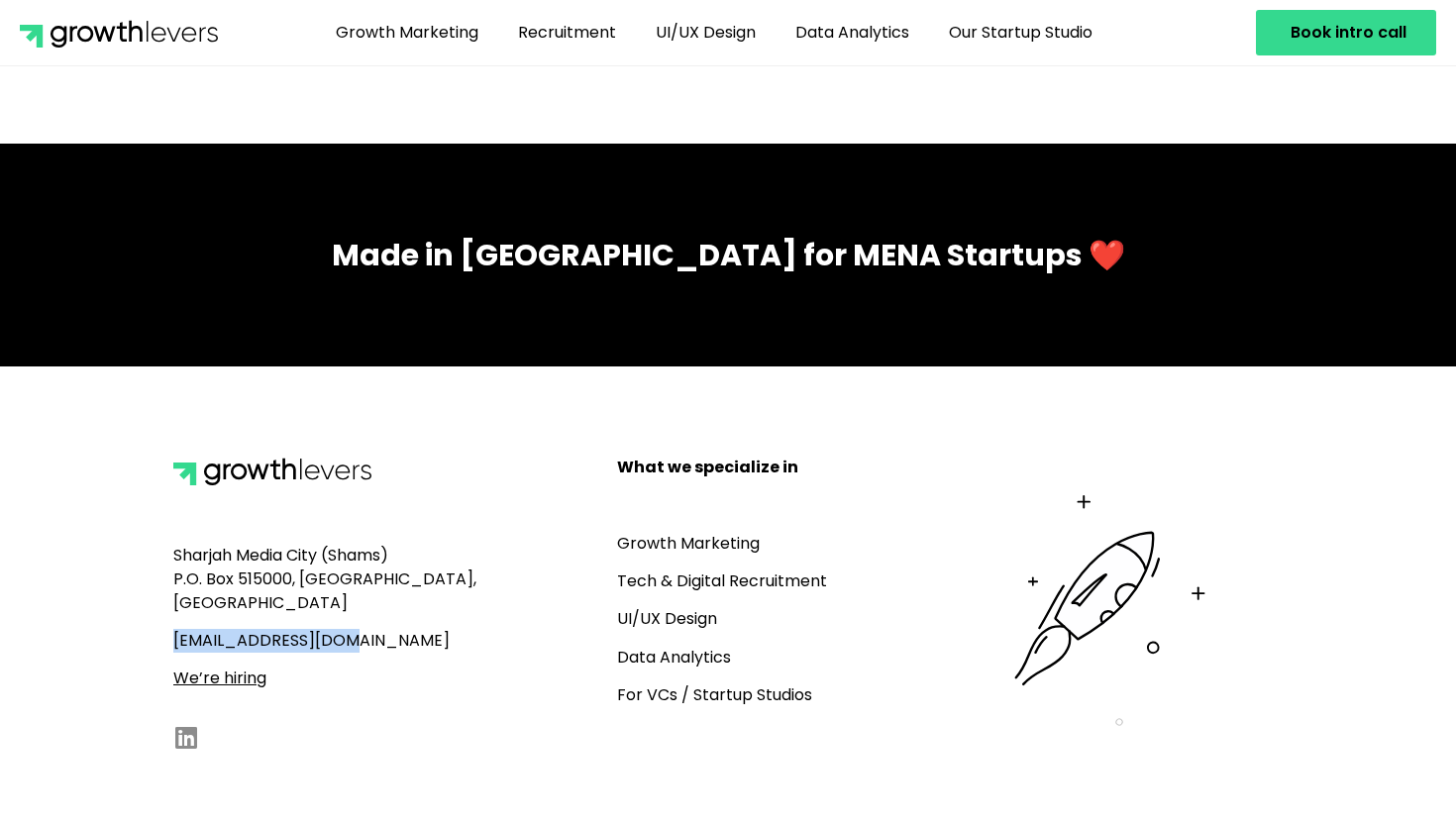 copy on "[EMAIL_ADDRESS][DOMAIN_NAME]" 